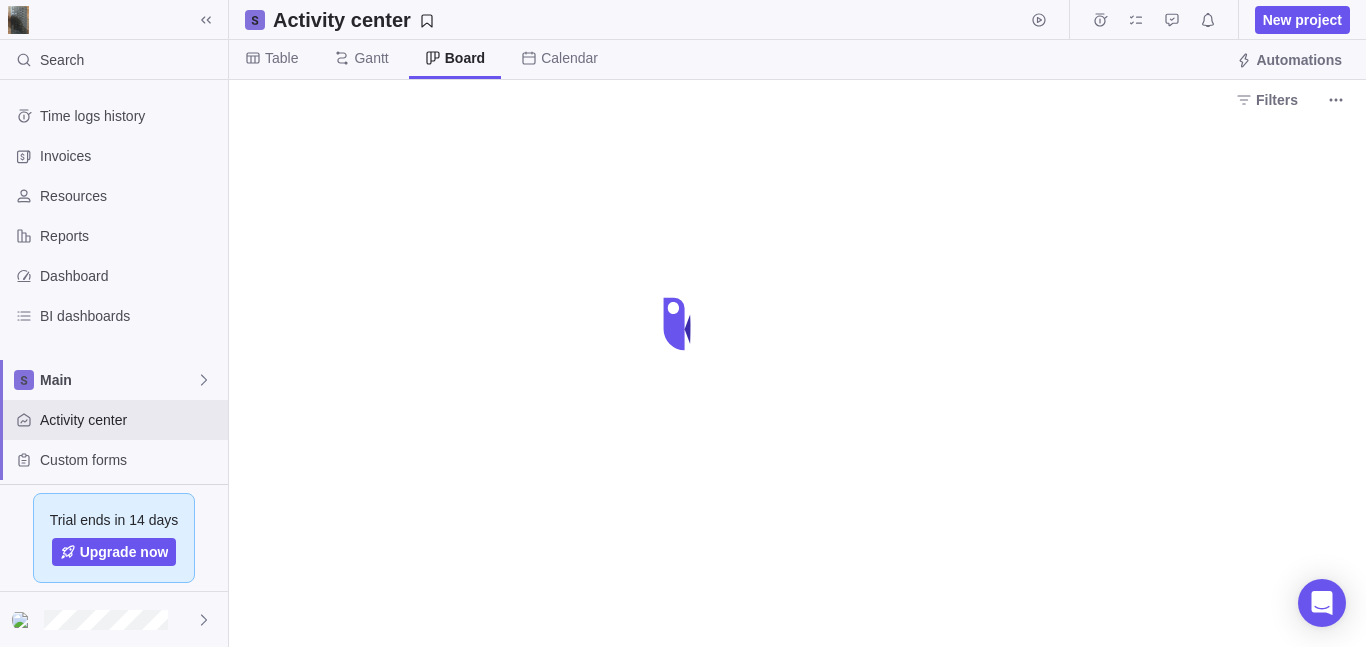 scroll, scrollTop: 0, scrollLeft: 0, axis: both 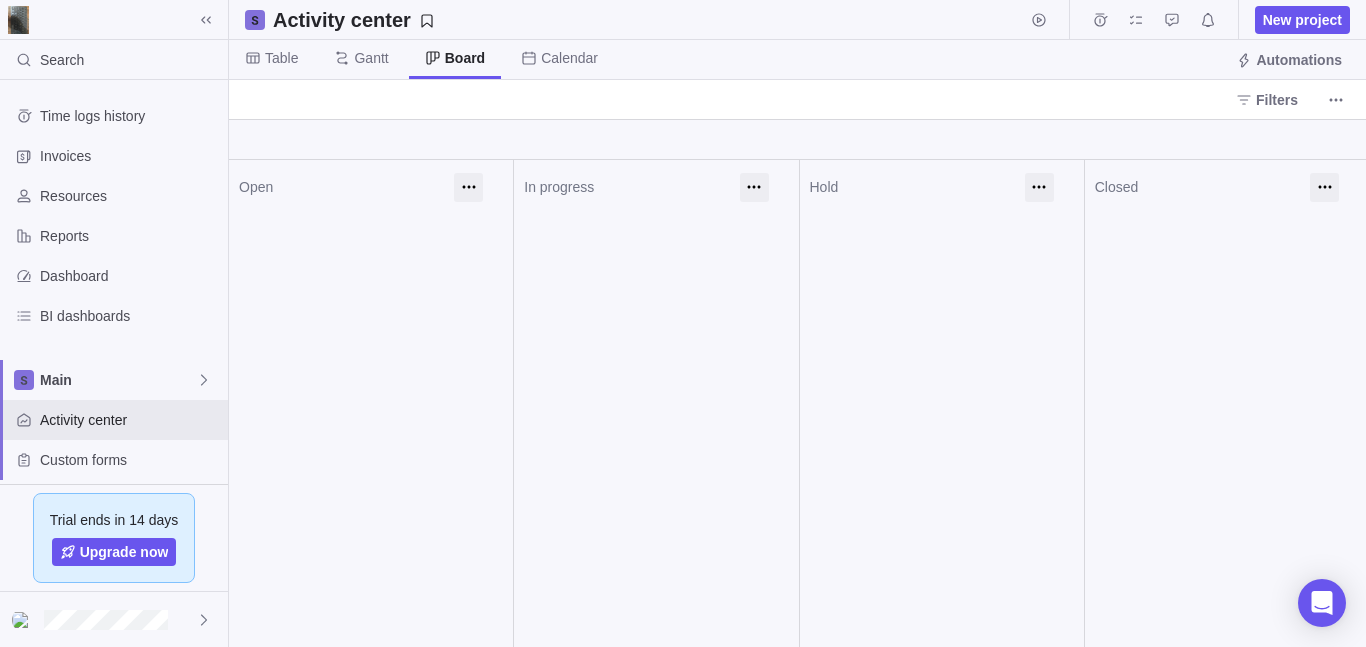 click at bounding box center (18, 20) 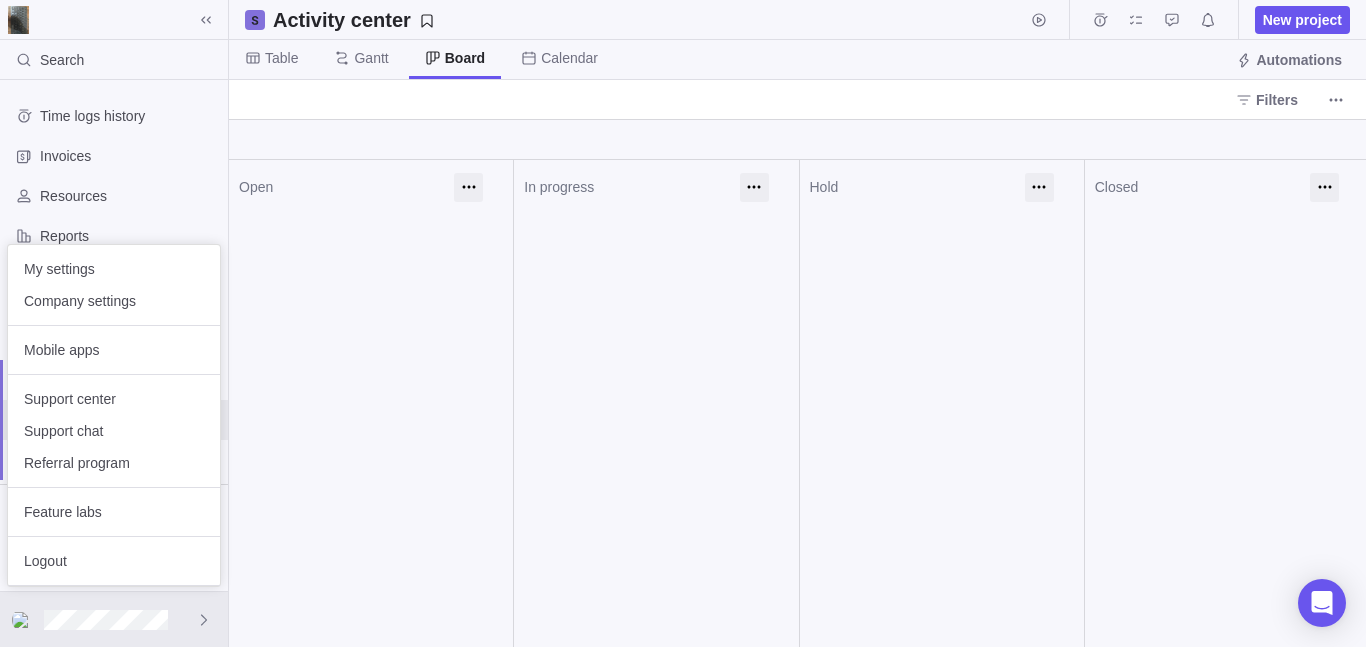 click on "My settings Company settings" at bounding box center [114, 285] 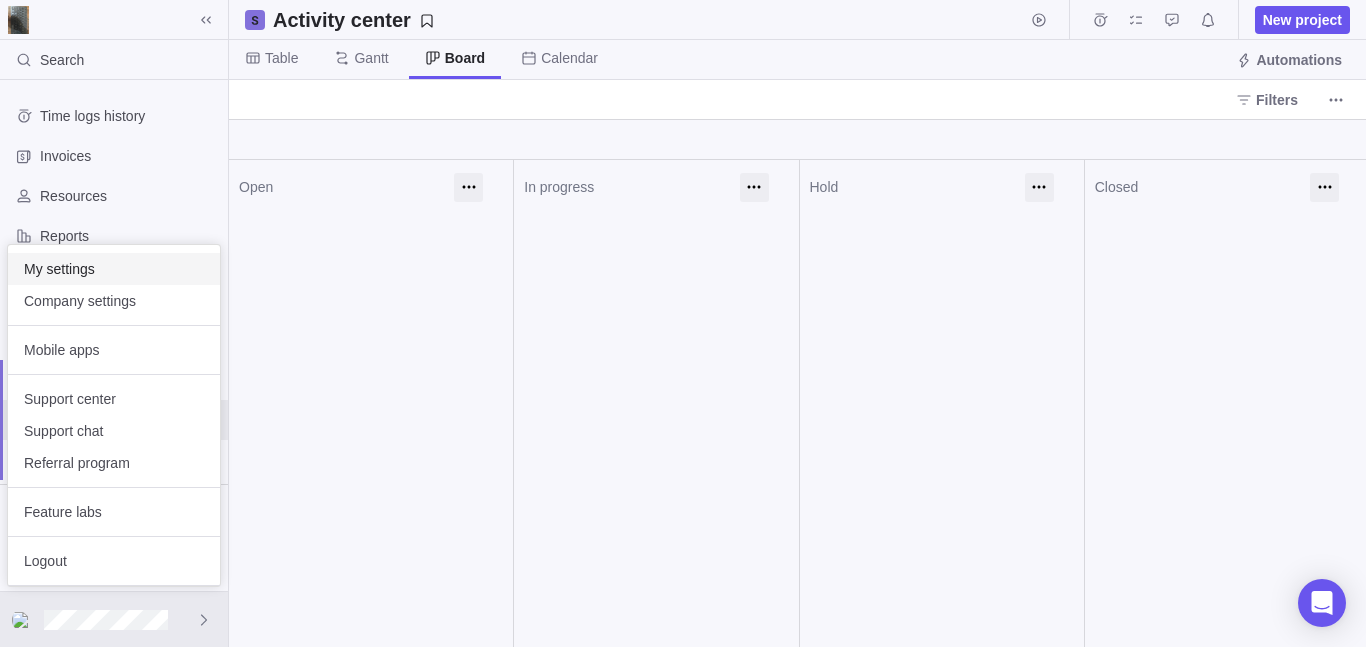 click on "My settings" at bounding box center [114, 269] 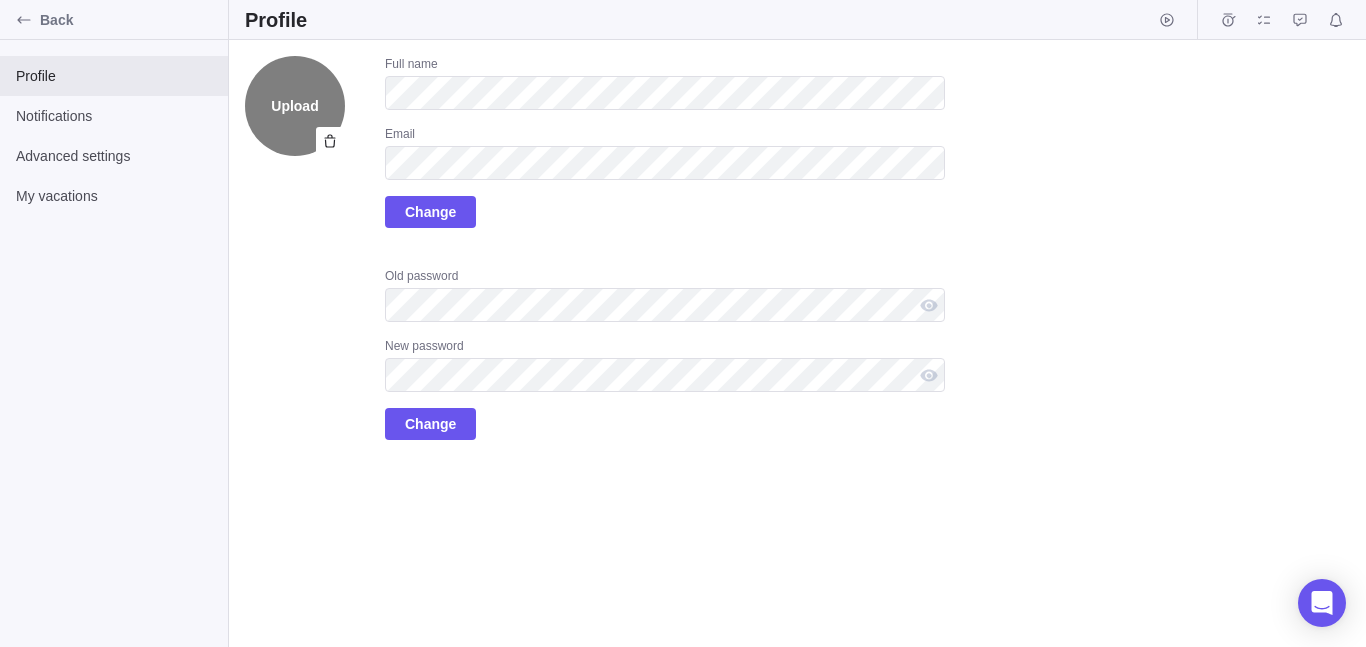 click on "Upload" at bounding box center (295, 106) 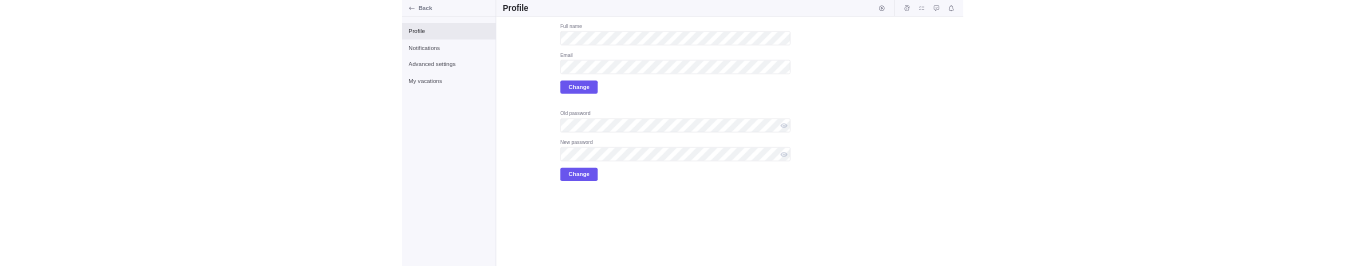 scroll, scrollTop: 0, scrollLeft: 0, axis: both 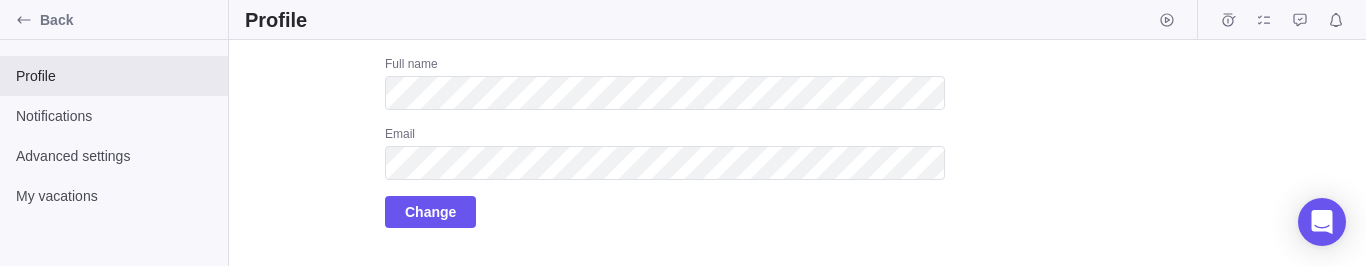 click on "Upload Full name Email Change Old password New password Change" at bounding box center [797, 153] 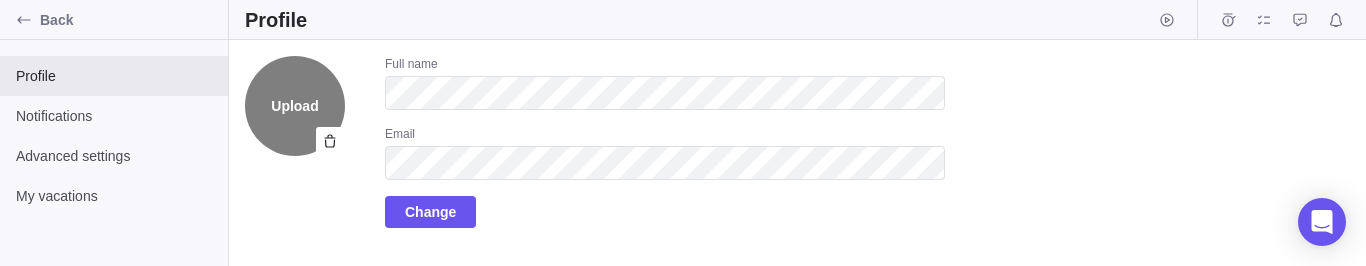 click on "Upload" at bounding box center (295, 106) 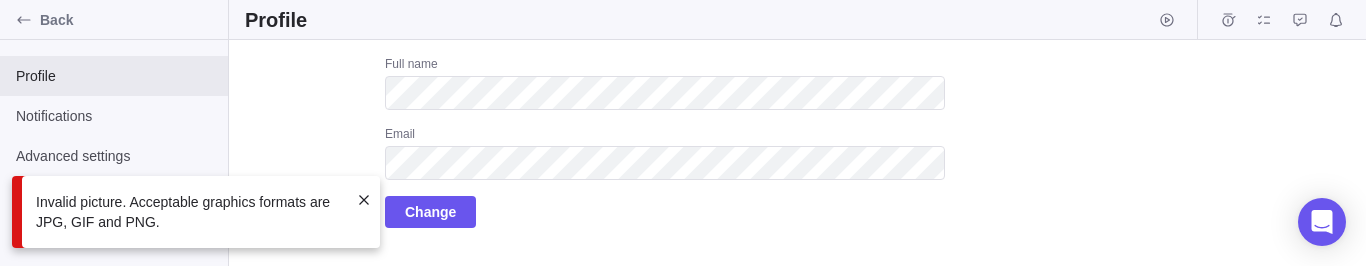 click on "Invalid picture. Acceptable graphics formats are JPG, GIF and PNG." at bounding box center (192, 212) 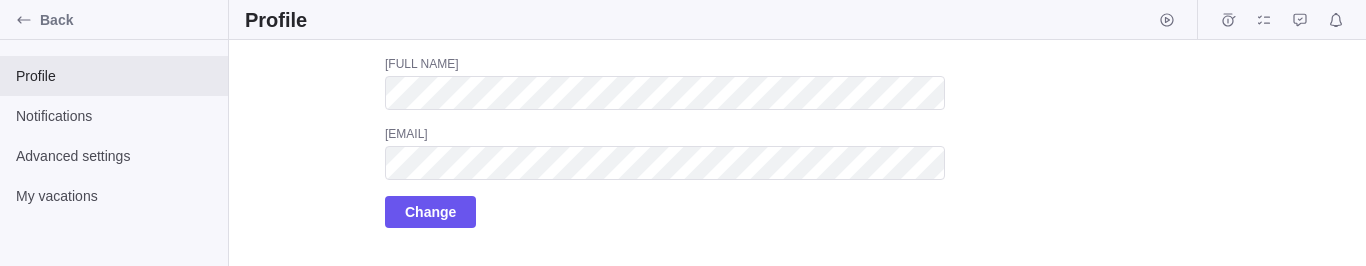 scroll, scrollTop: 0, scrollLeft: 0, axis: both 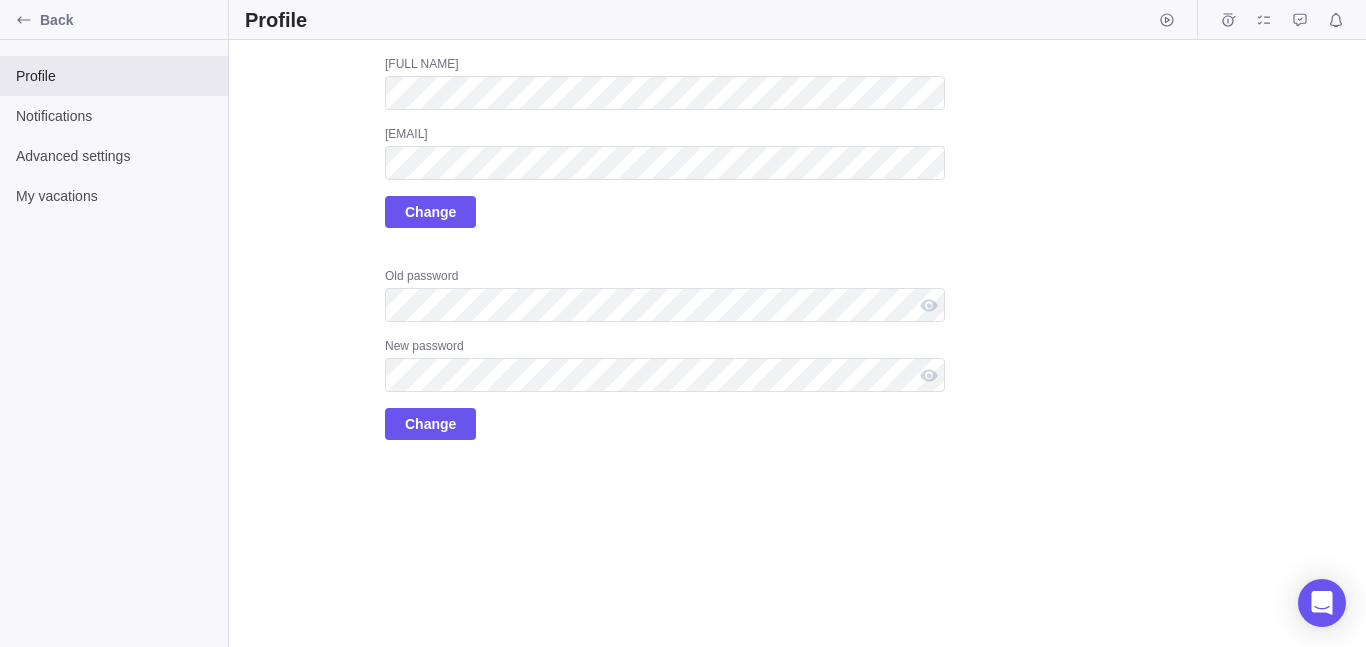 click on "Full name Email Change Old password New password Change" at bounding box center (665, 248) 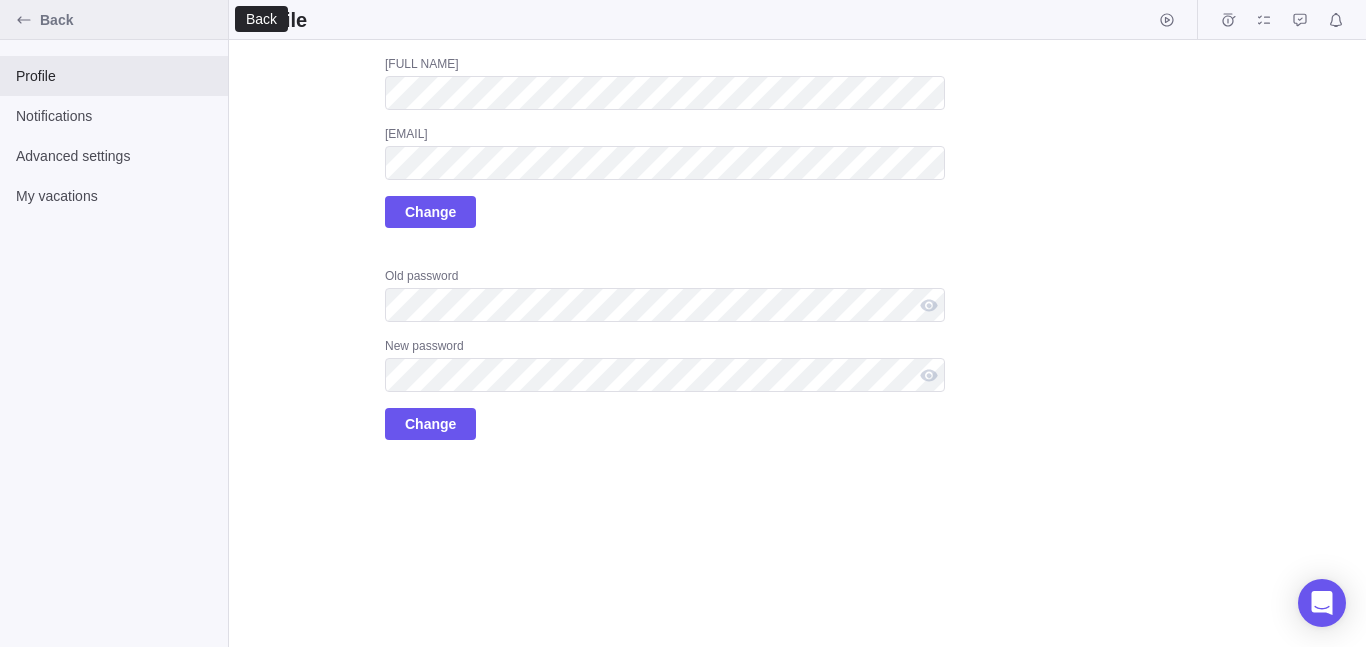 click at bounding box center (24, 20) 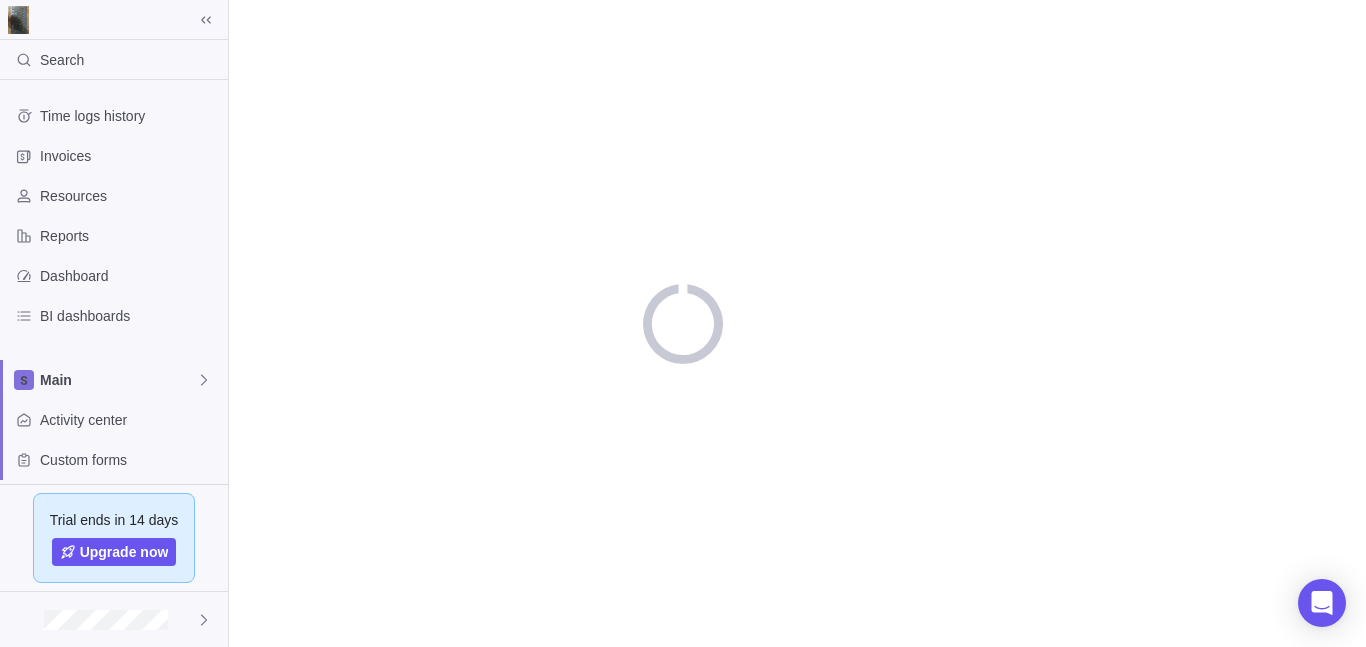 click on "Search Time logs history Invoices Resources Reports Dashboard BI dashboards Main Activity center Custom forms Saved views Trial ends in 14 days Upgrade now" at bounding box center [683, 323] 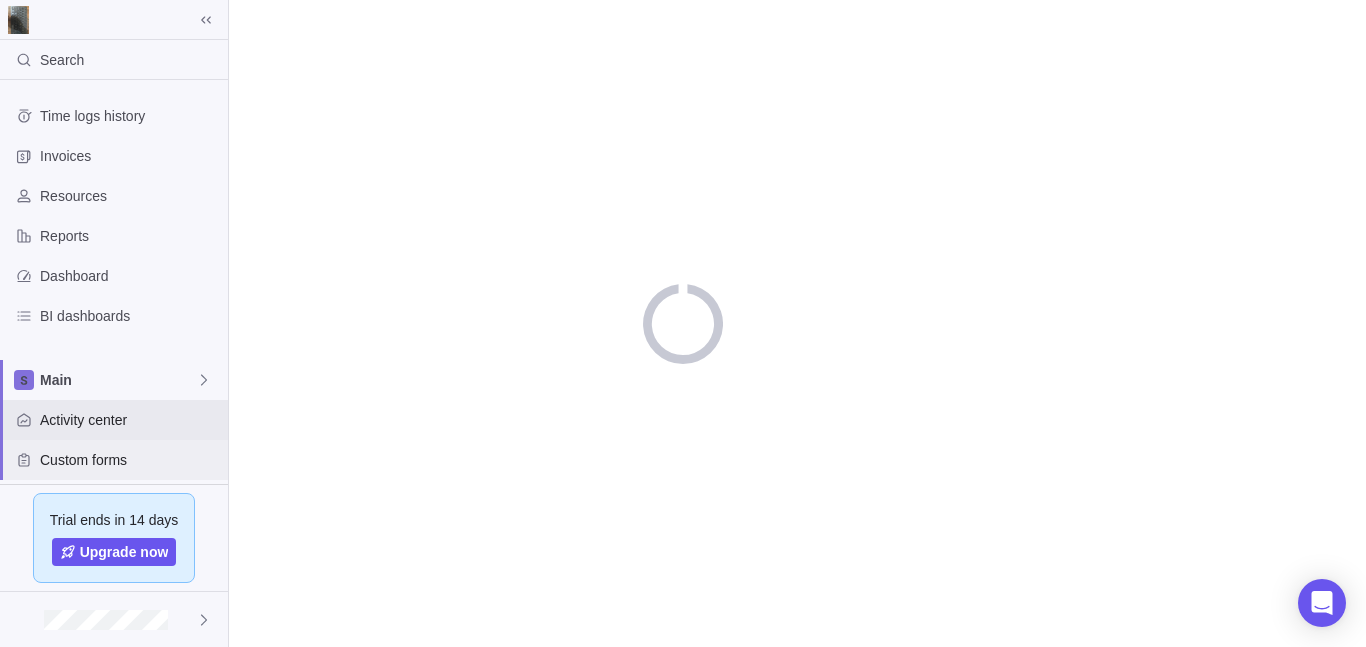 scroll, scrollTop: 236, scrollLeft: 0, axis: vertical 